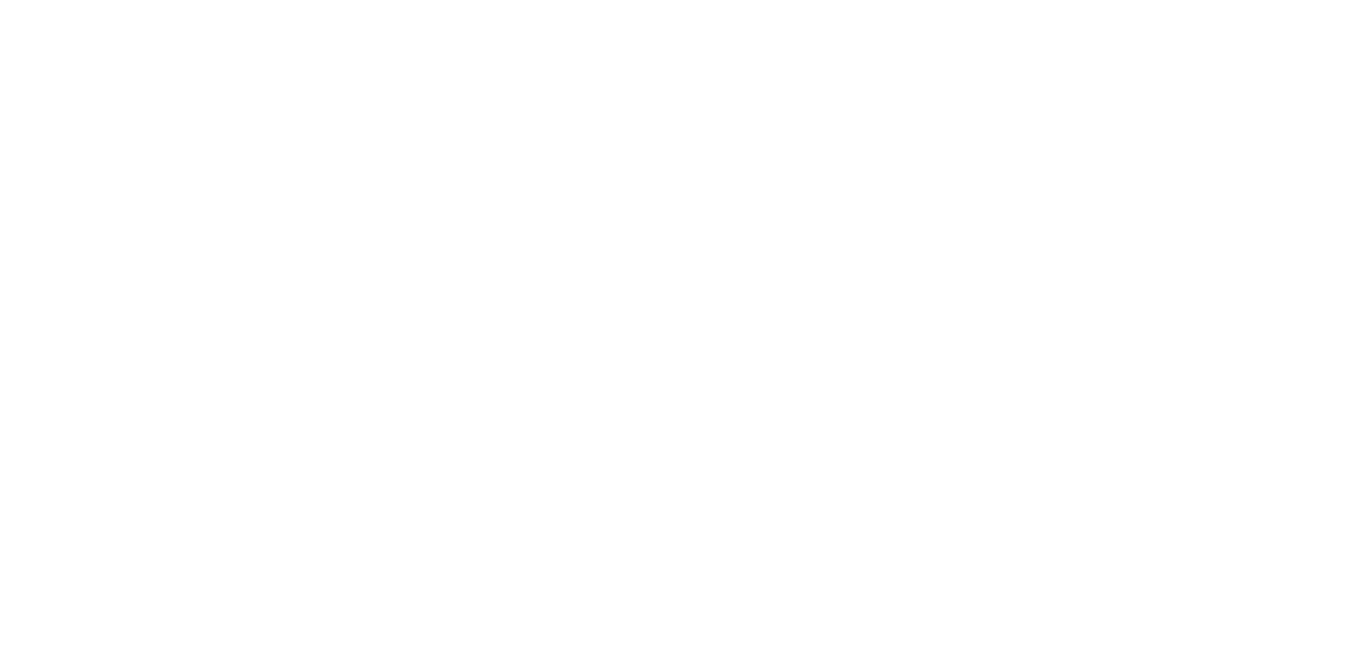 scroll, scrollTop: 0, scrollLeft: 0, axis: both 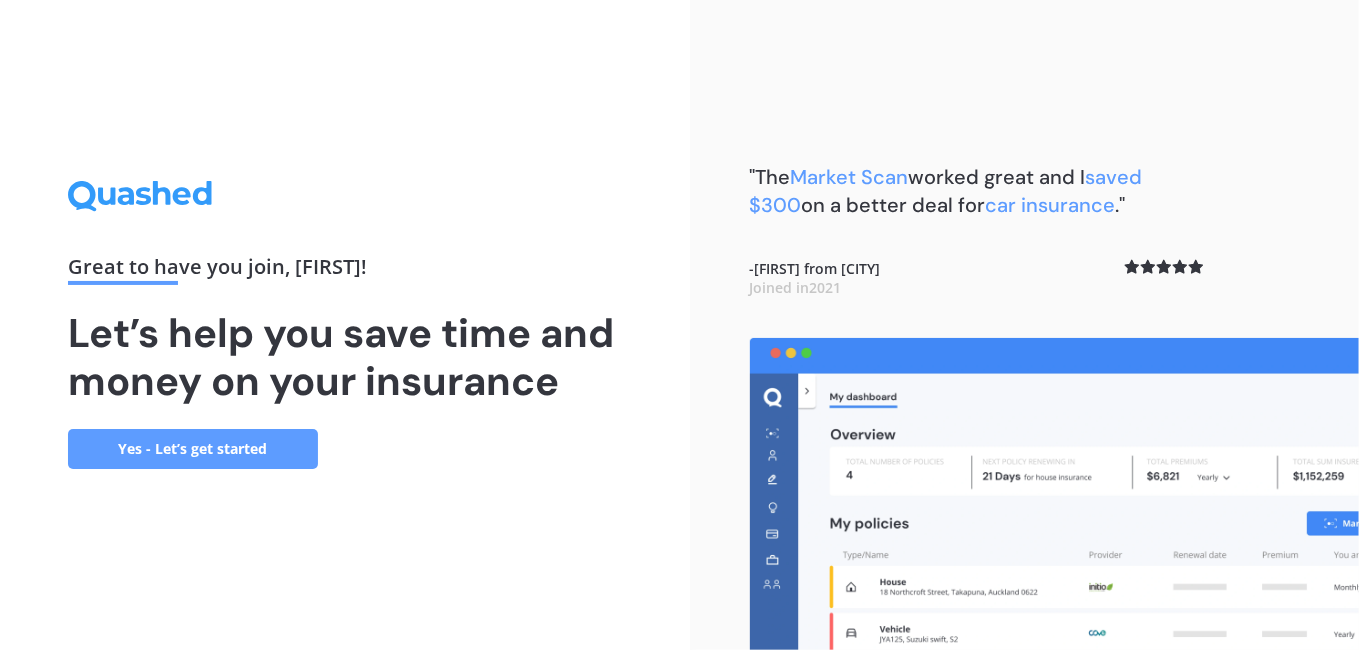 click on "Yes - Let’s get started" at bounding box center (193, 449) 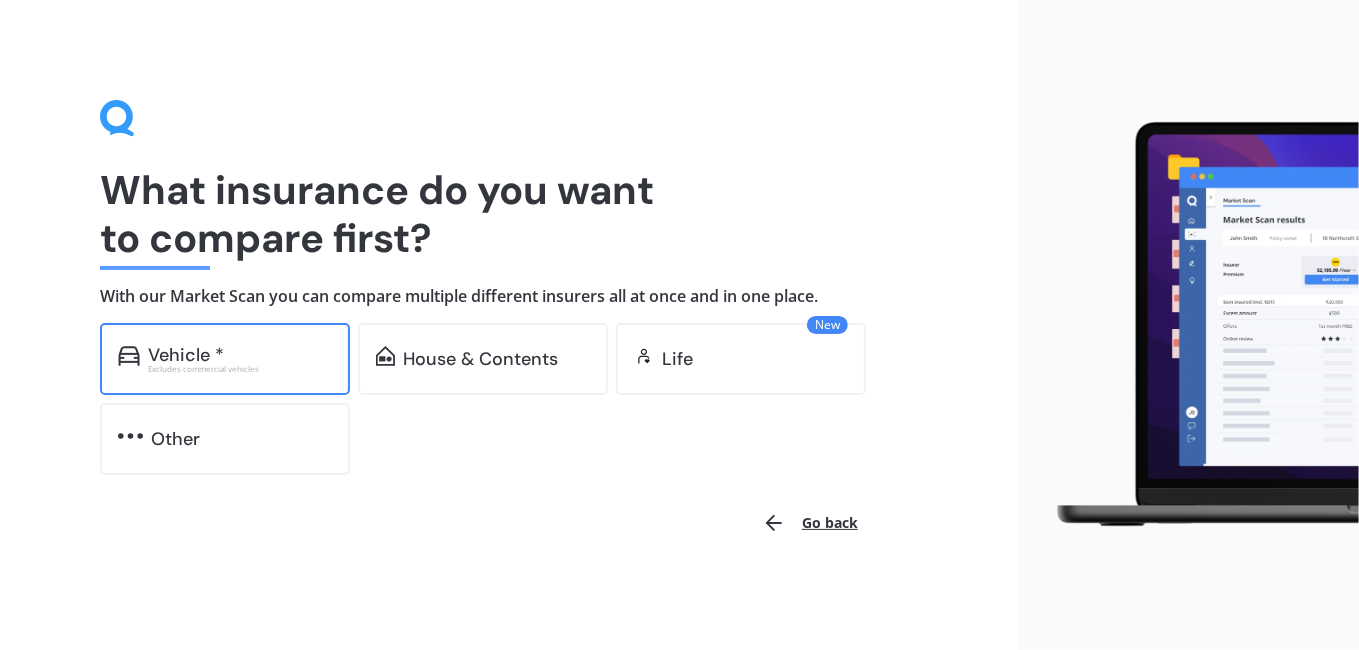 click on "Vehicle * Excludes commercial vehicles" at bounding box center [225, 359] 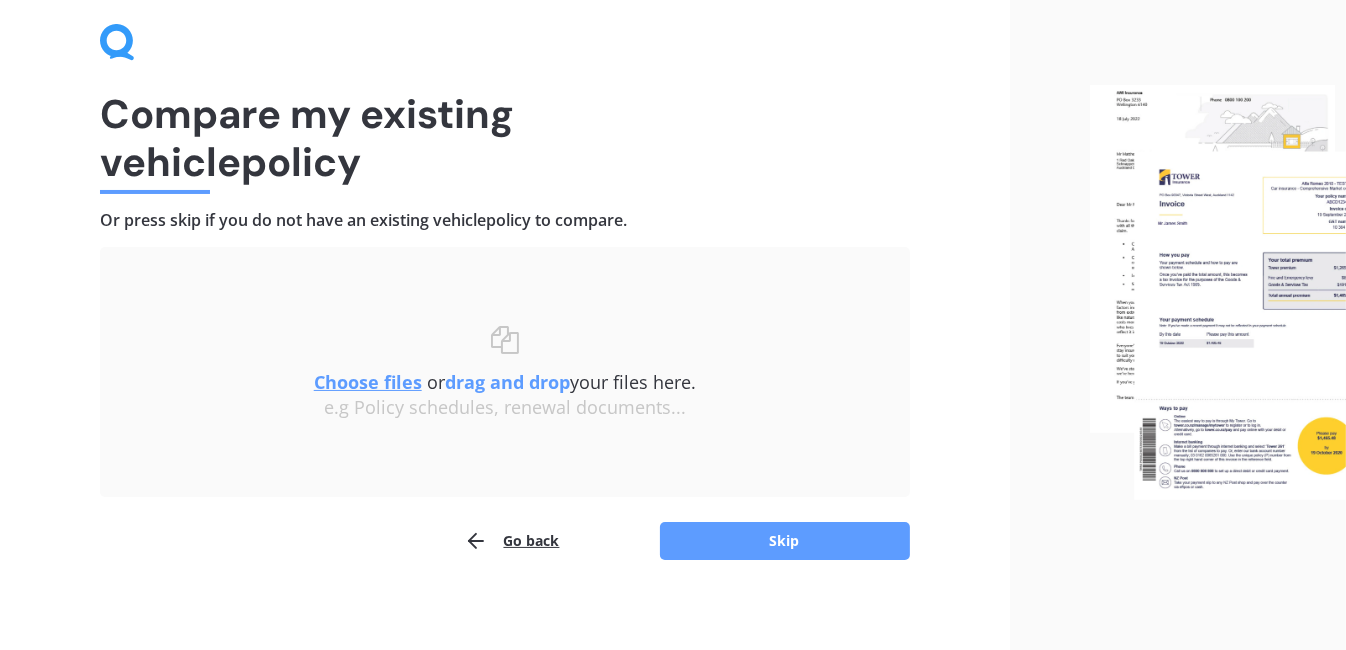 scroll, scrollTop: 86, scrollLeft: 0, axis: vertical 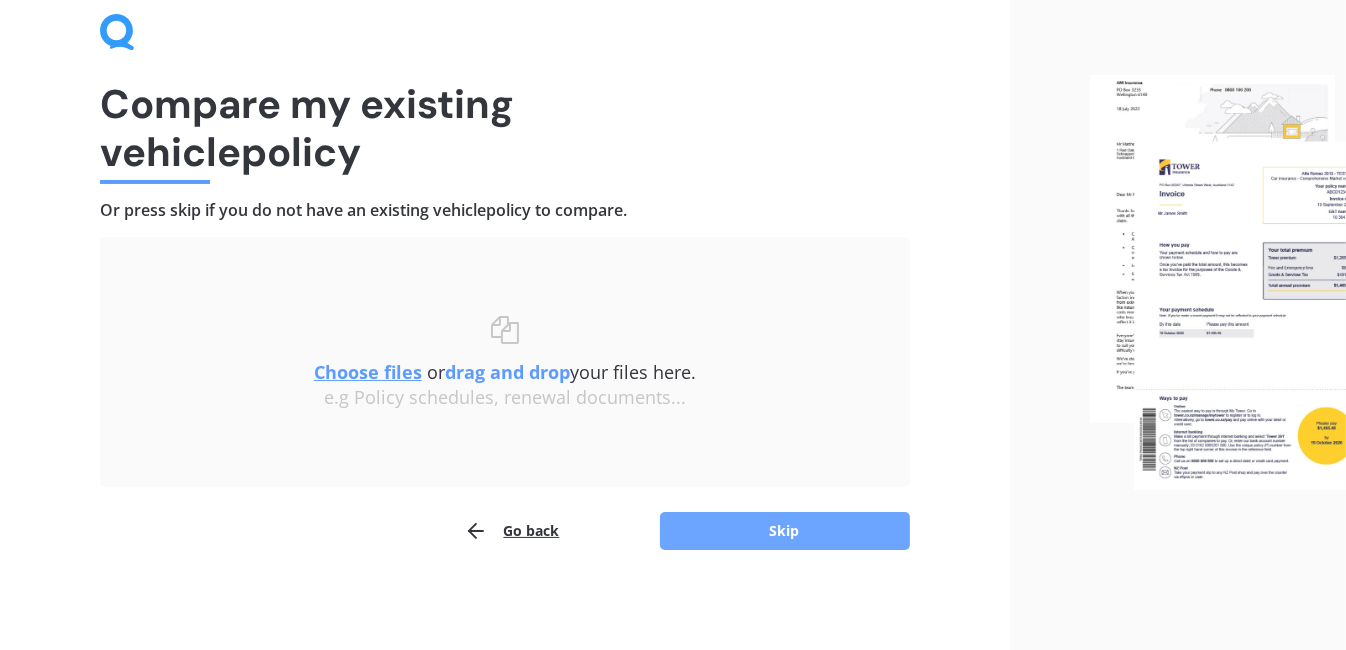 click on "Skip" at bounding box center [785, 531] 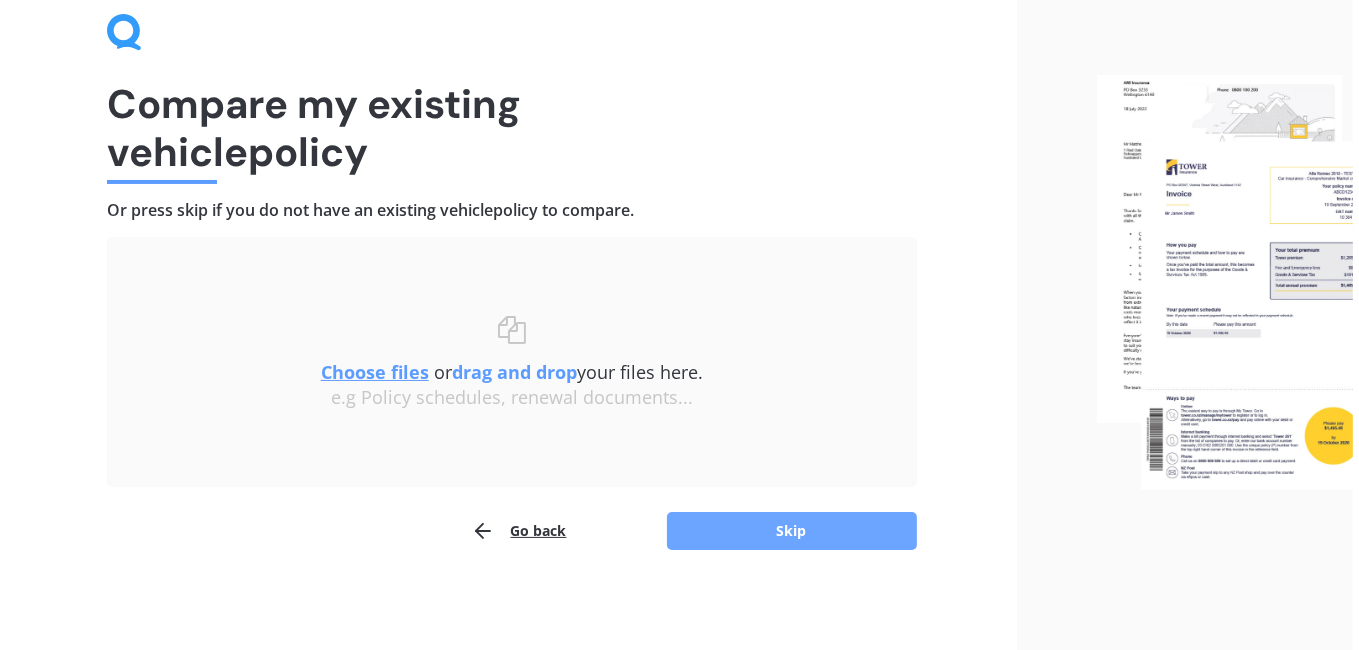 scroll, scrollTop: 0, scrollLeft: 0, axis: both 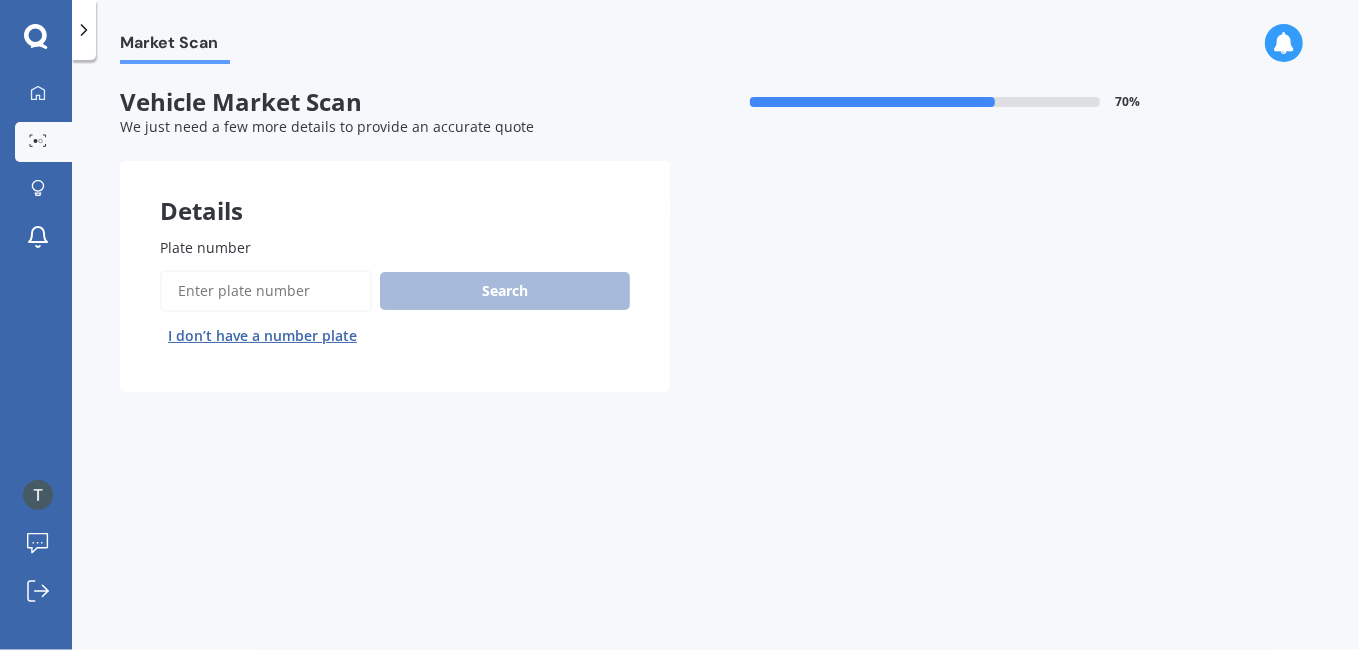 click on "Plate number" at bounding box center (266, 291) 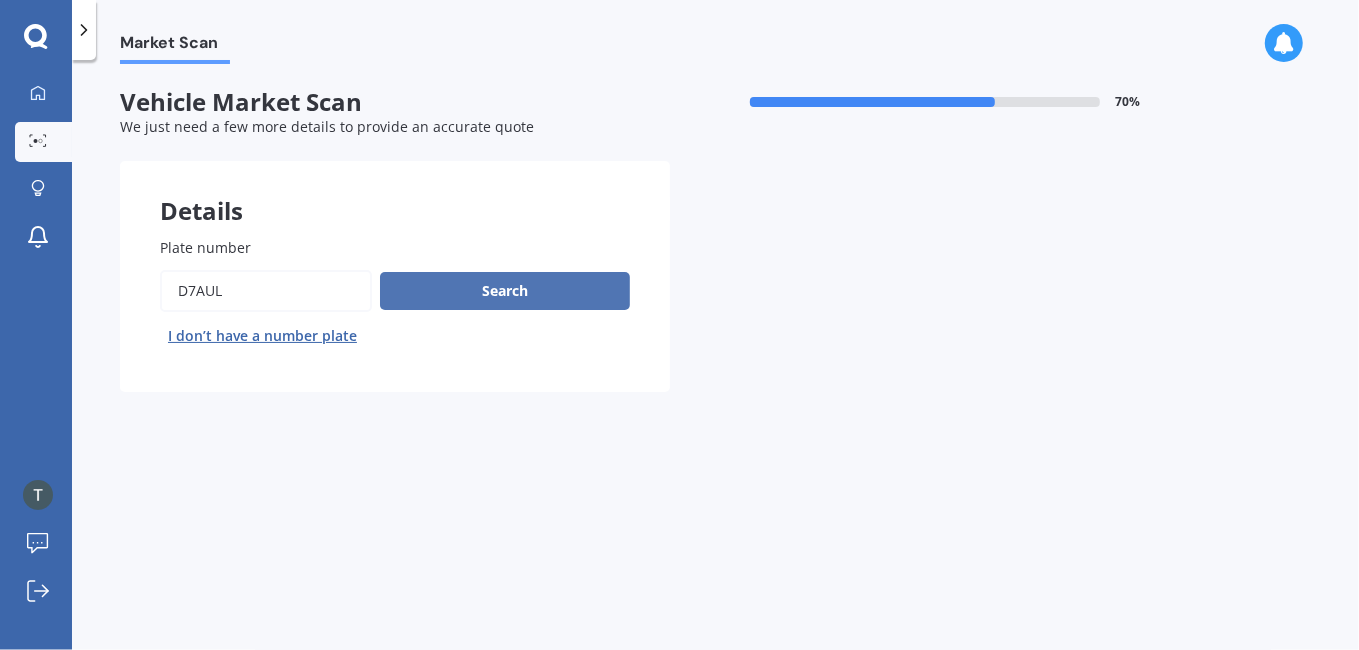 type on "D7AUL" 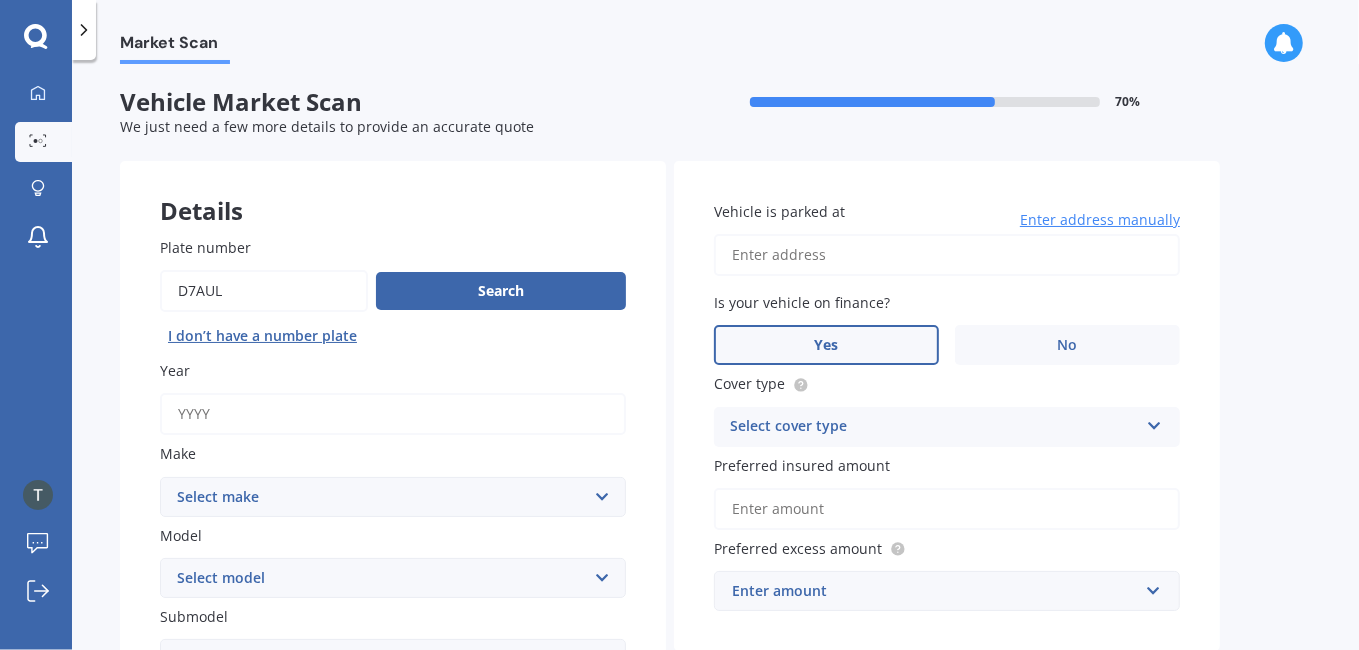 click on "Yes" at bounding box center [826, 345] 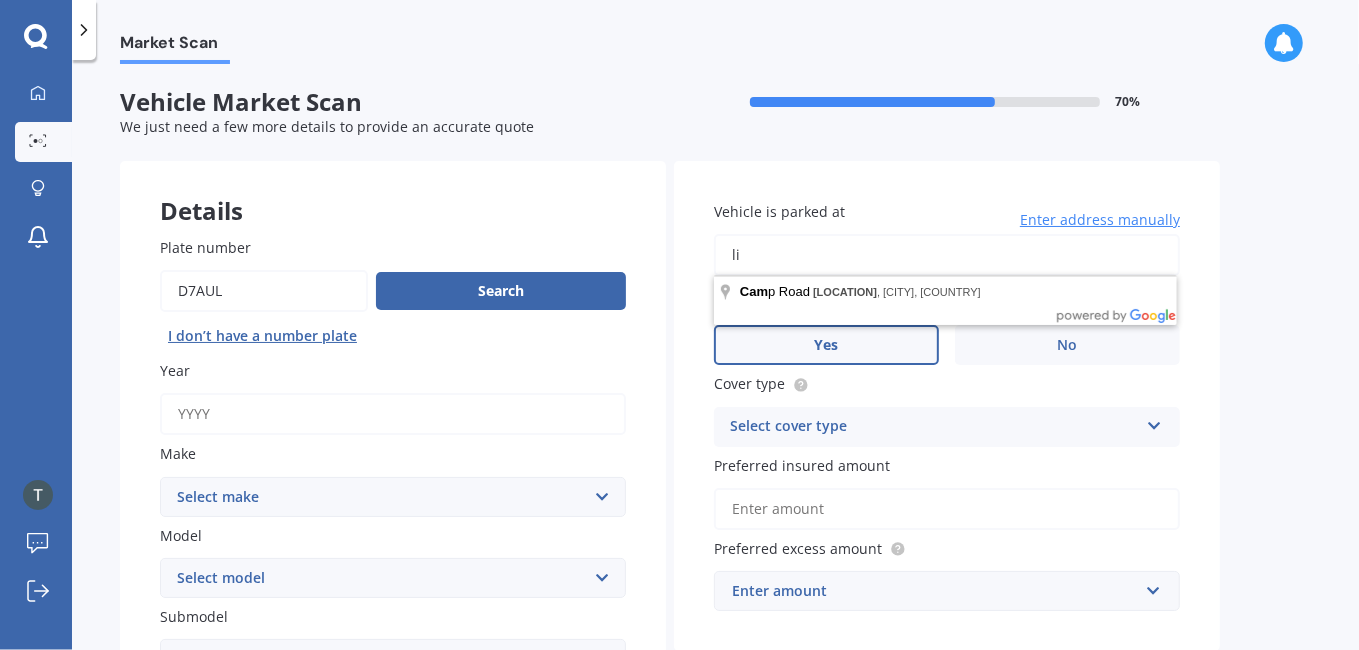type on "l" 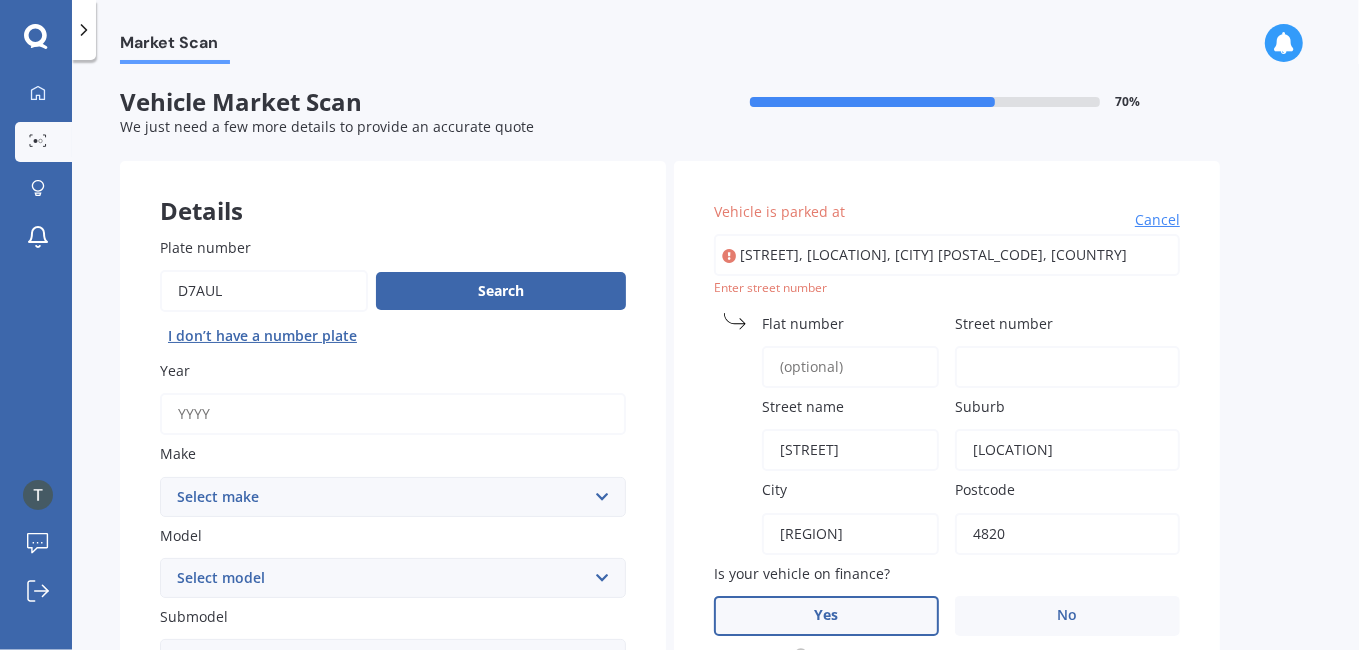 type on "[STREET], [LOCATION] [LOCATION], [CITY] [POSTAL_CODE]" 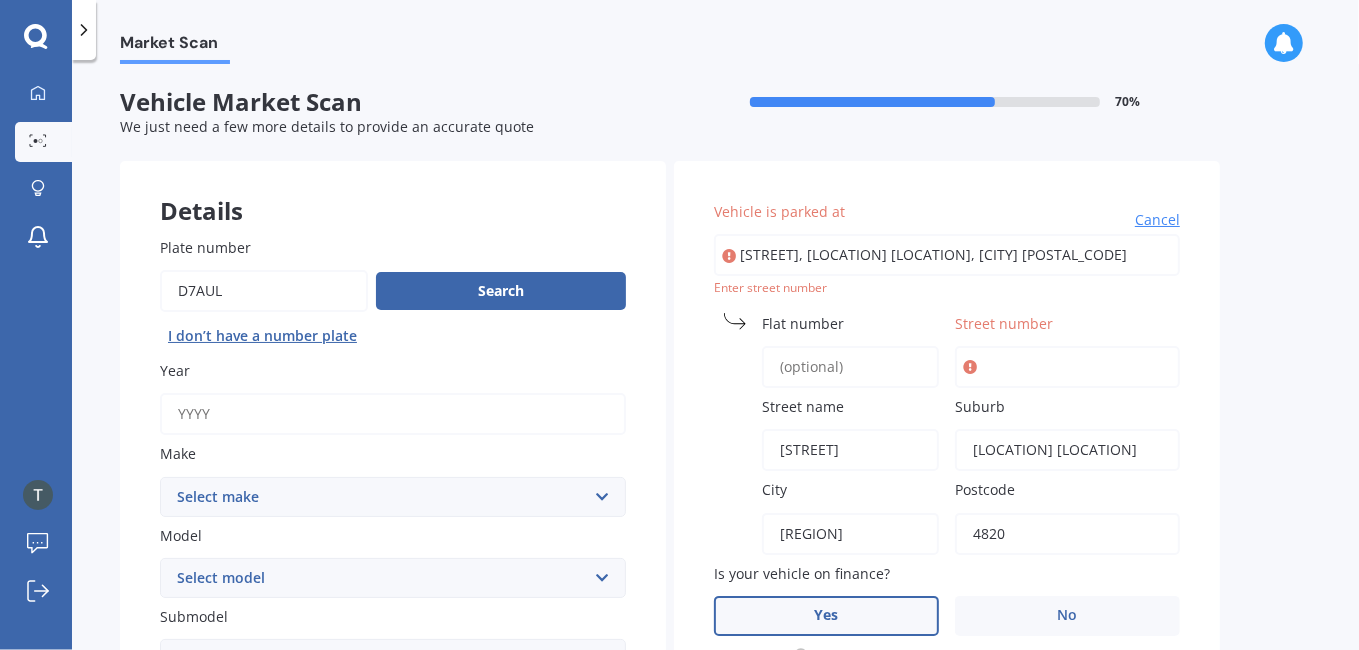 click on "Flat number" at bounding box center [850, 367] 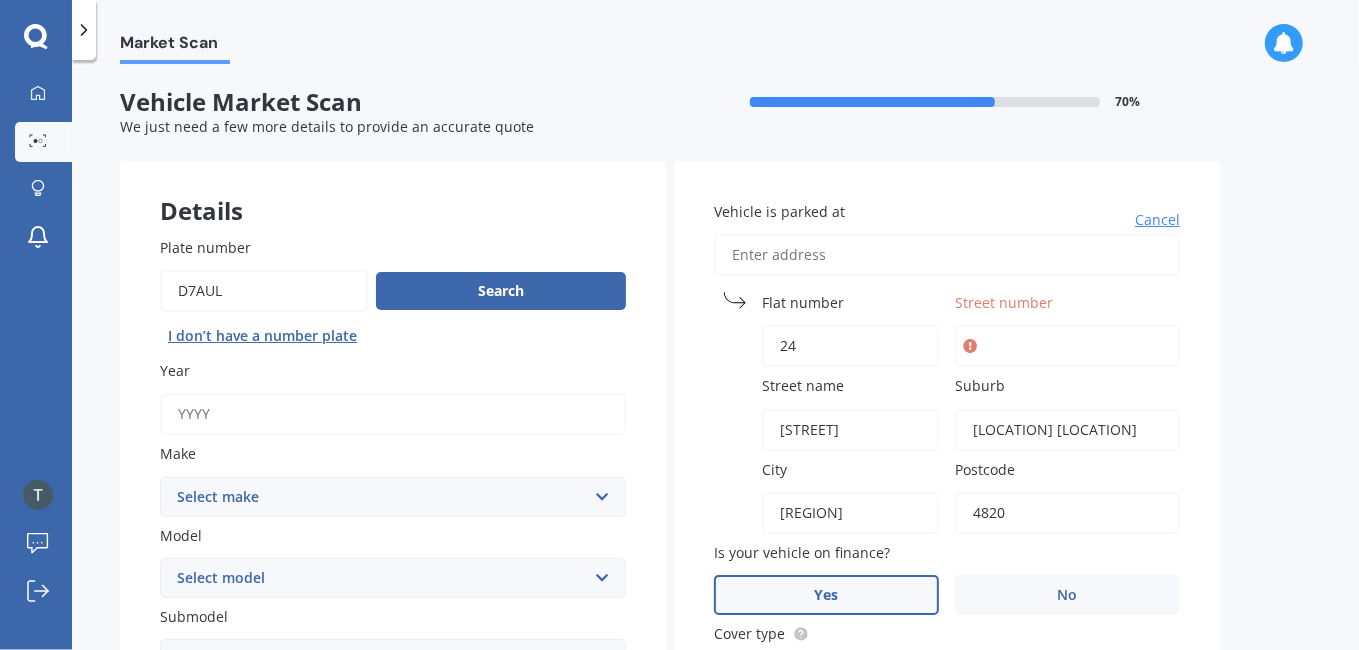 type on "24" 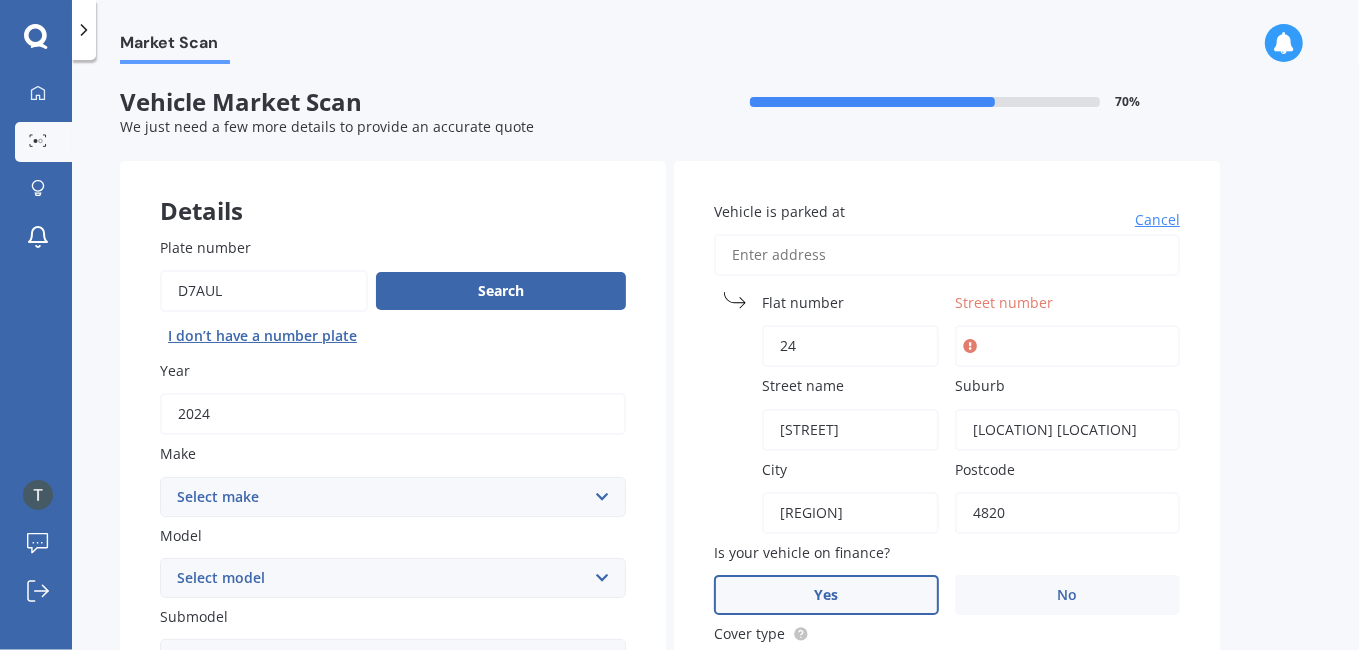type on "2024" 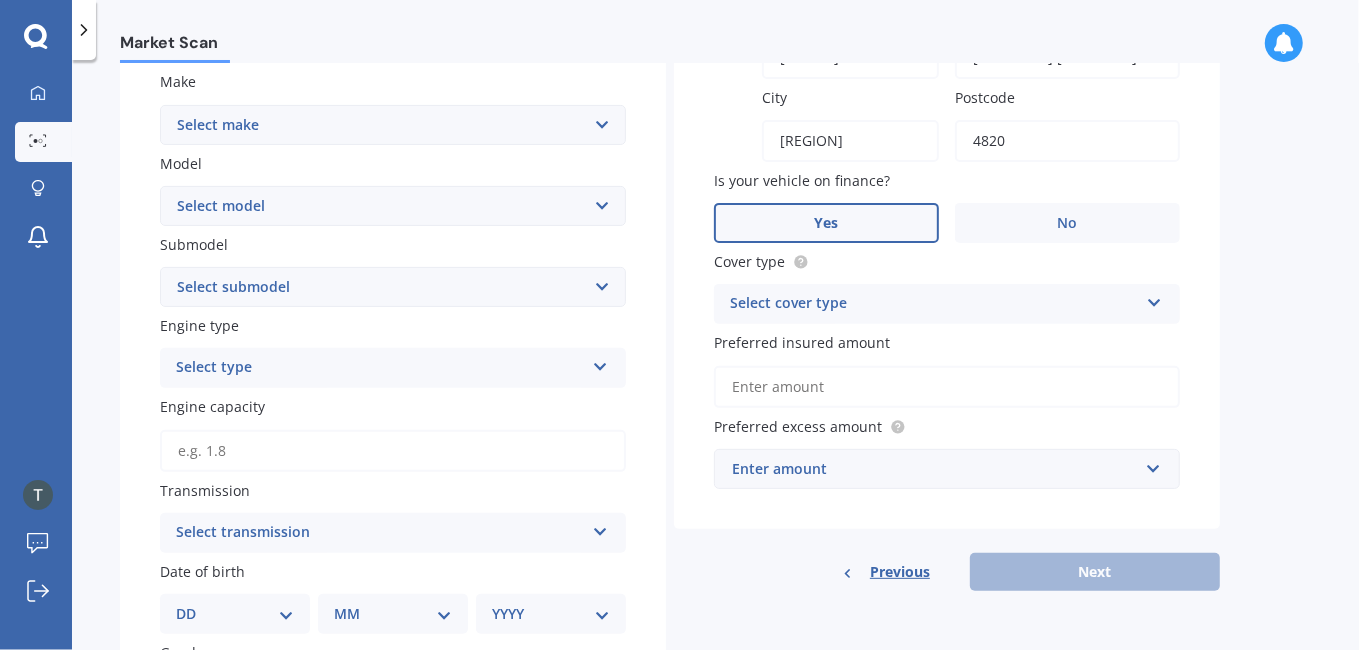 scroll, scrollTop: 454, scrollLeft: 0, axis: vertical 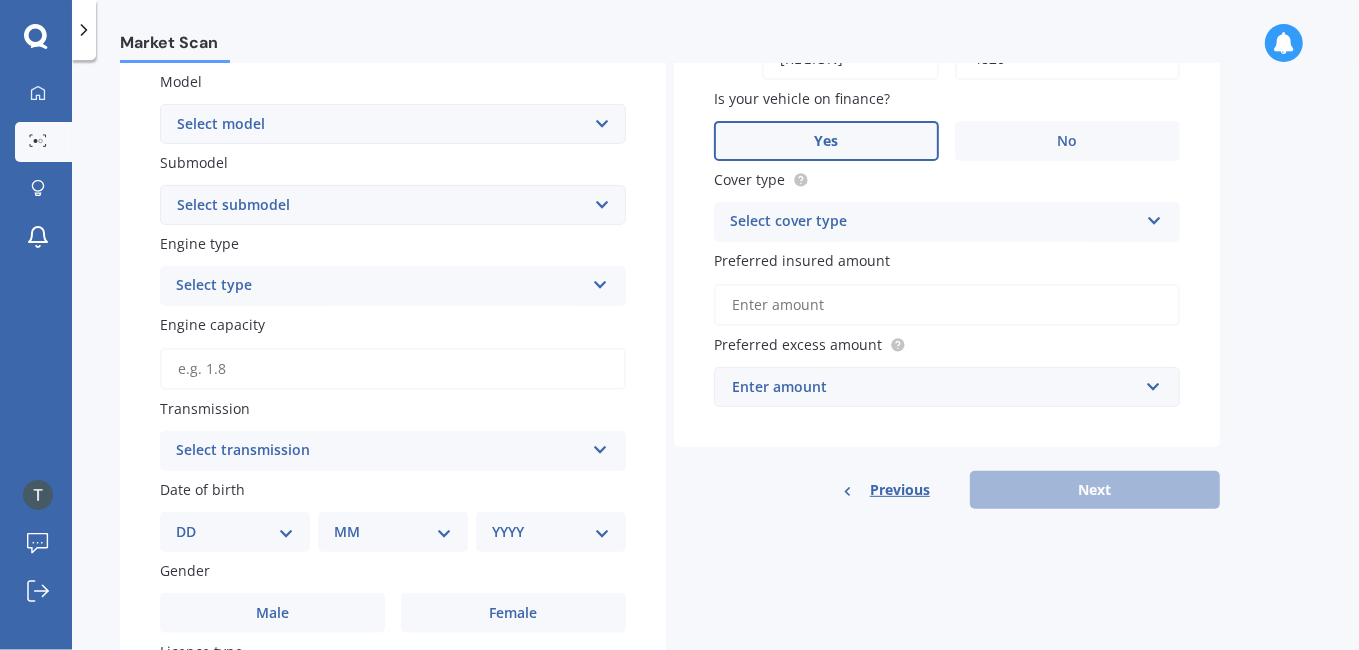 click on "Select type" at bounding box center [380, 286] 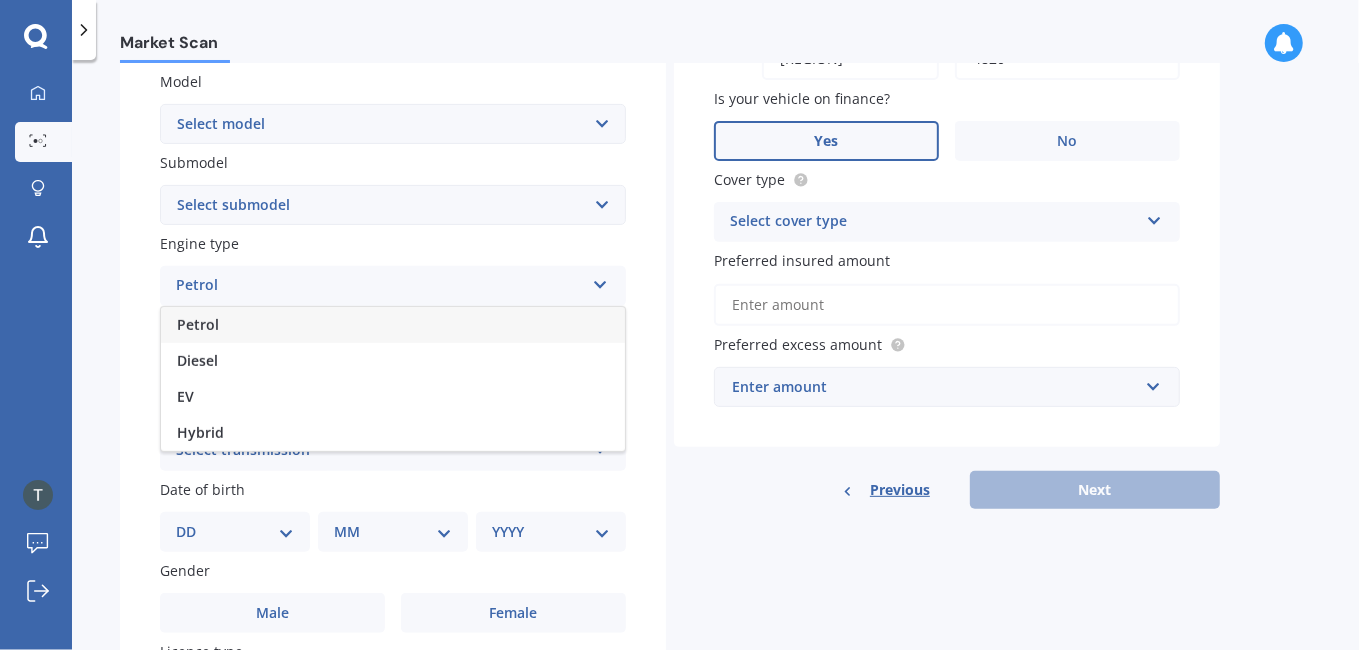 click on "Petrol" at bounding box center [380, 286] 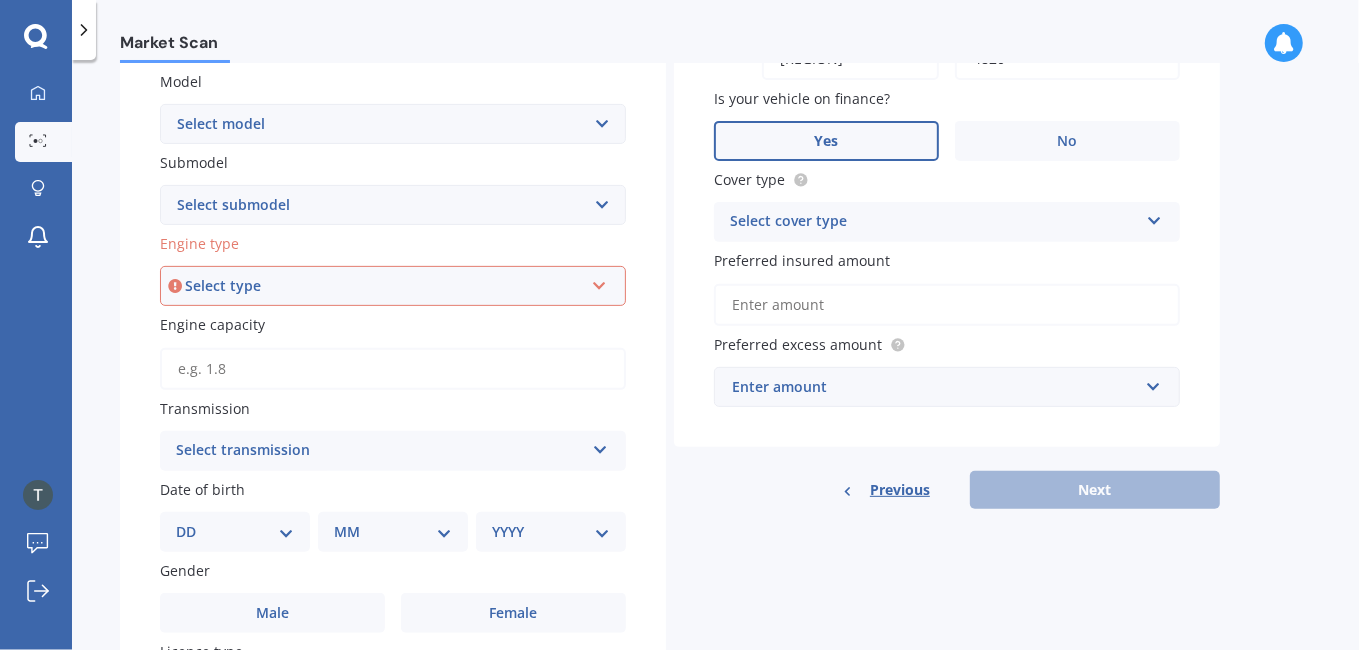 click on "Select submodel" at bounding box center [393, 205] 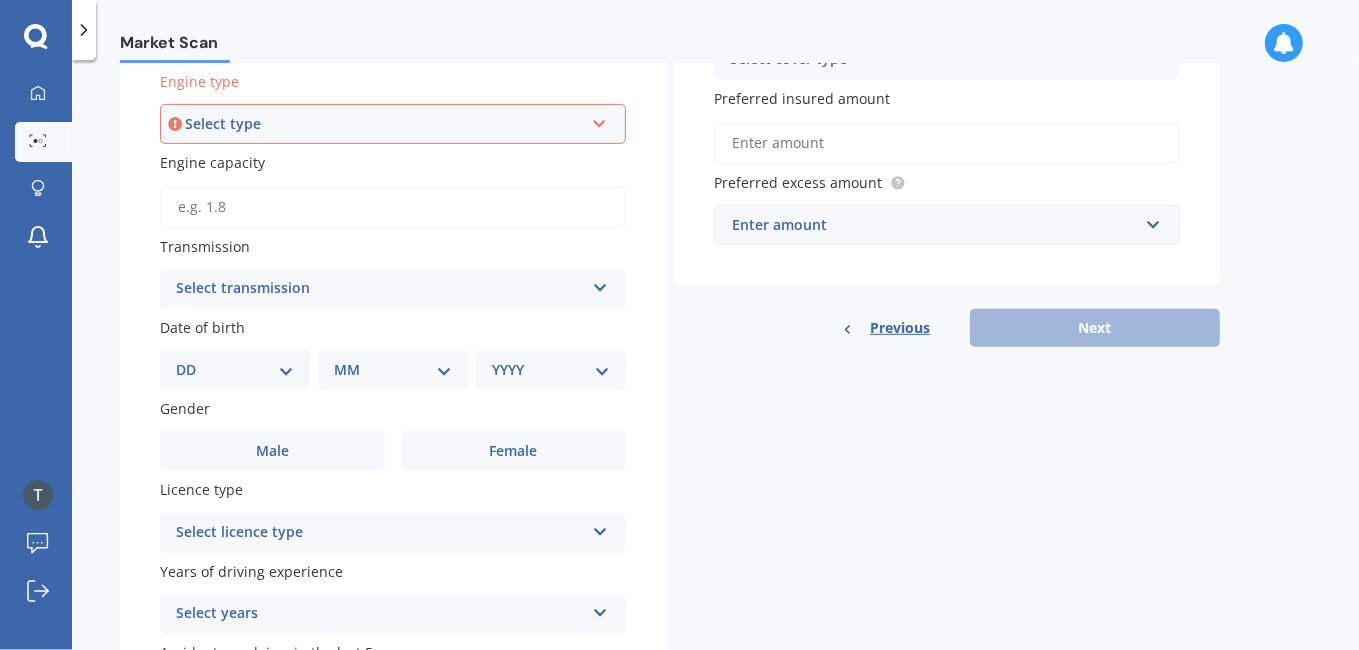 scroll, scrollTop: 0, scrollLeft: 0, axis: both 